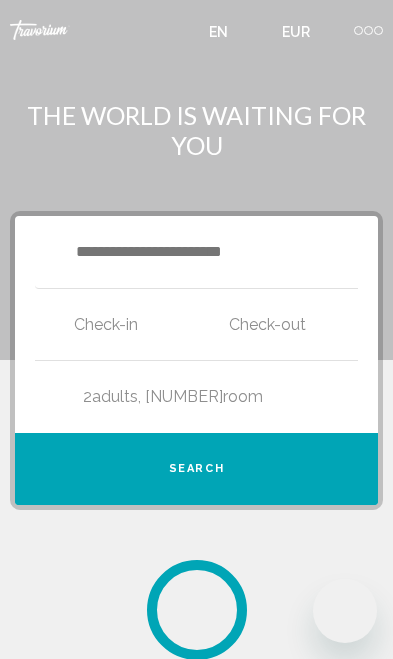 scroll, scrollTop: 0, scrollLeft: 0, axis: both 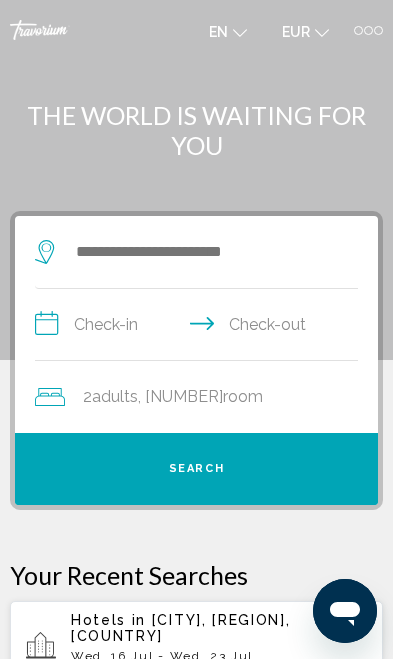 click at bounding box center [368, 30] 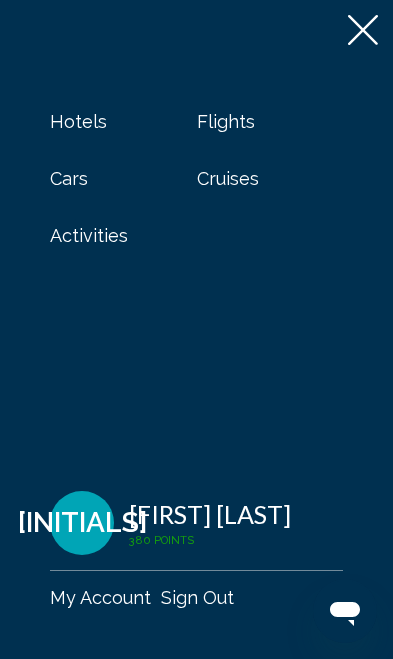 click on "Activities" at bounding box center (89, 235) 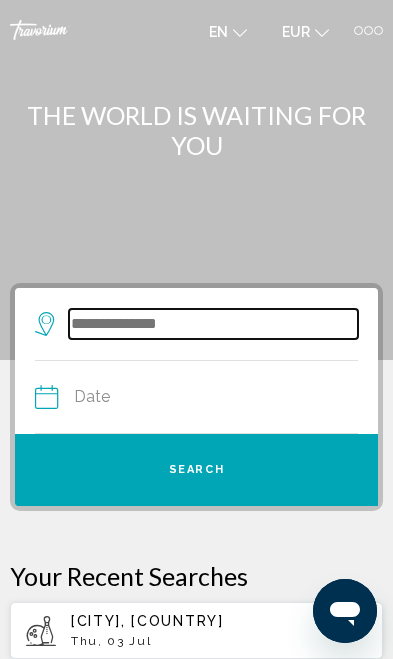 click at bounding box center [213, 324] 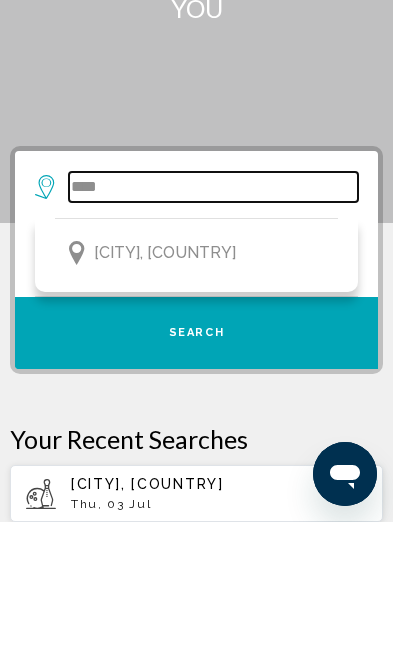type on "****" 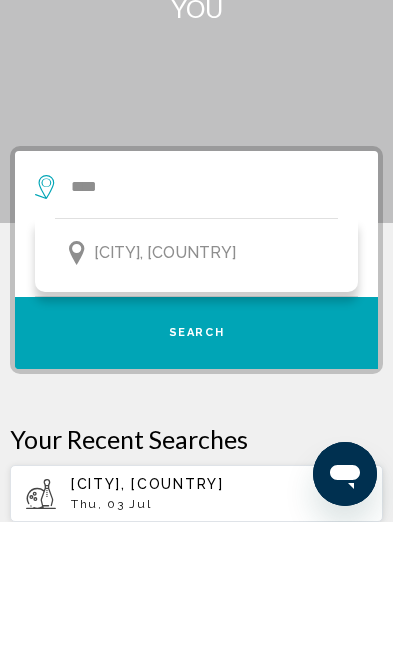 click on "[CITY], [COUNTRY]" at bounding box center (165, 390) 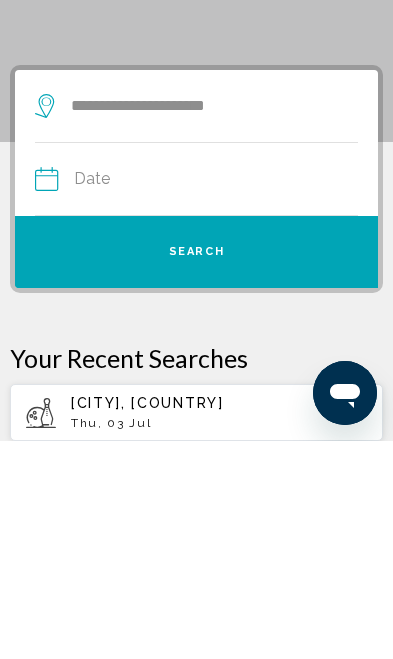 click on "Date  Jul  *** *** *** *** *** *** *** *** *** *** *** ***   2025  **** **** **** **** **** **** Su Mo Tu We Th Fr Sa 29 30 1 2 3 4 5 6 7 8 9 10 11 12 13 14 15 16 17 18 19 20 21 22 23 24 25 26 27 28 29 30 31 1 2 3 4 5 6 7 8 9 * * * * * * * * * ** ** ** ** ** ** ** ** ** ** ** ** ** ** ** ** ** ** ** ** ** ** ** ** ** ** ** ** ** ** ** ** ** ** ** ** ** ** ** ** ** ** ** ** ** ** ** ** ** ** ** ** ** ** ** ** ** ** ** ** ** ** ** ** **" at bounding box center [196, 397] 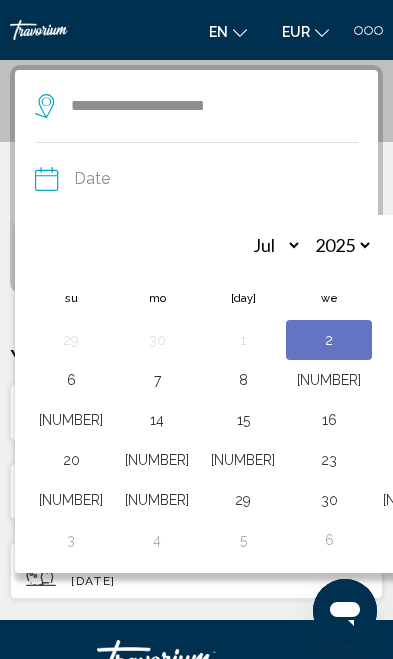 click on "3" at bounding box center (415, 340) 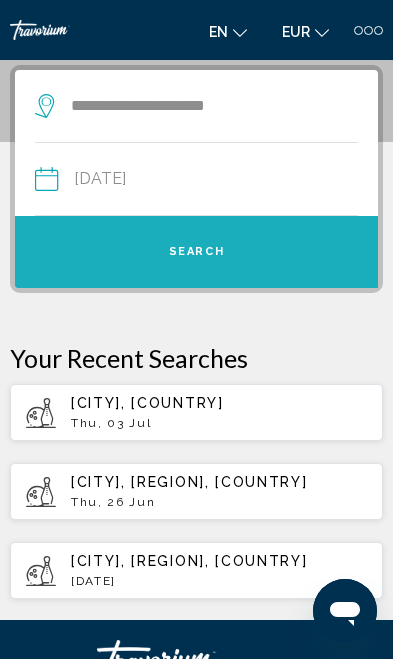 click on "Search" at bounding box center [196, 252] 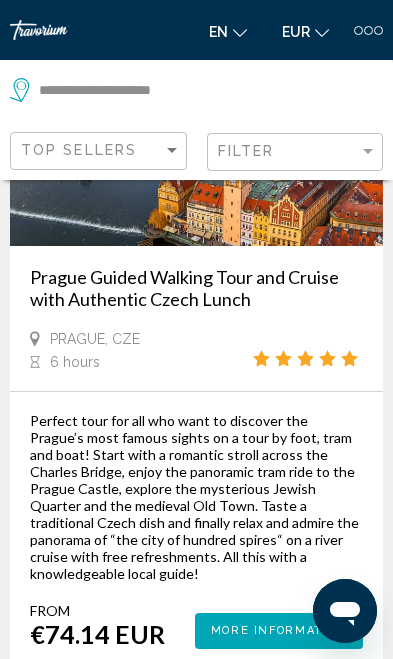 scroll, scrollTop: 0, scrollLeft: 0, axis: both 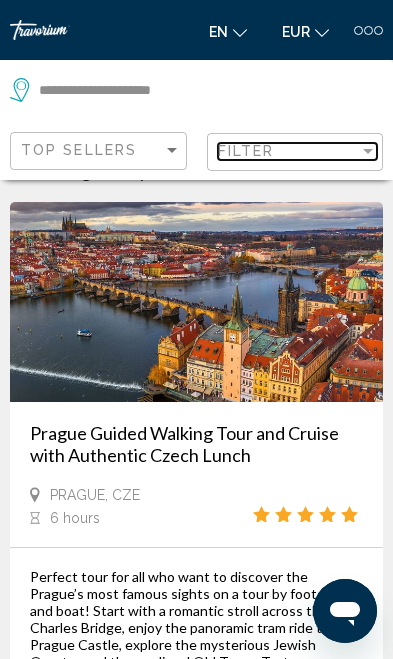 click on "Filter" at bounding box center [289, 151] 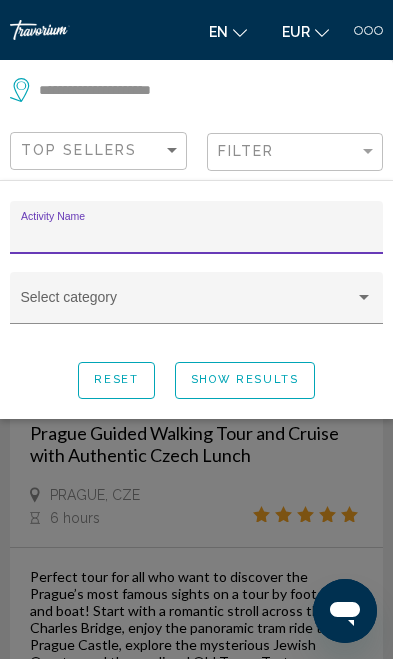 scroll, scrollTop: 62, scrollLeft: 0, axis: vertical 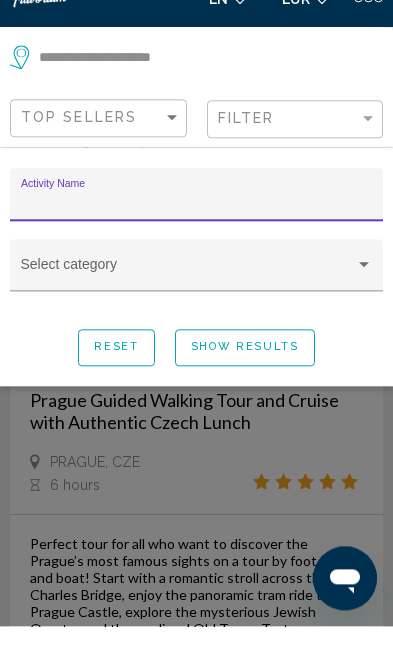 click at bounding box center (188, 305) 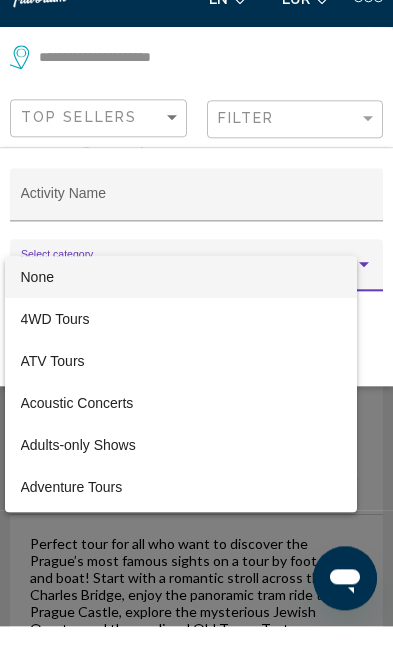 scroll, scrollTop: 95, scrollLeft: 0, axis: vertical 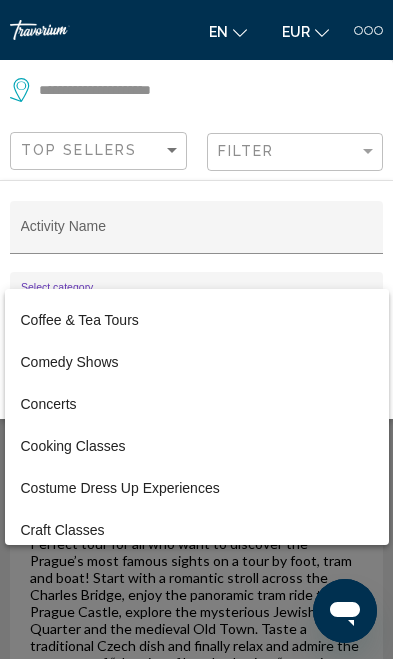 click at bounding box center [196, 329] 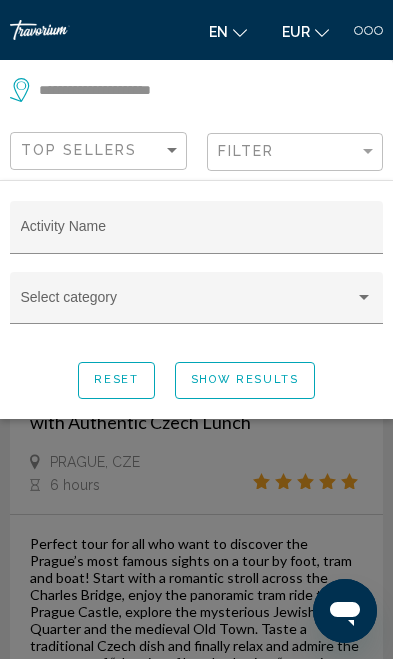 click on "Show Results" at bounding box center (245, 380) 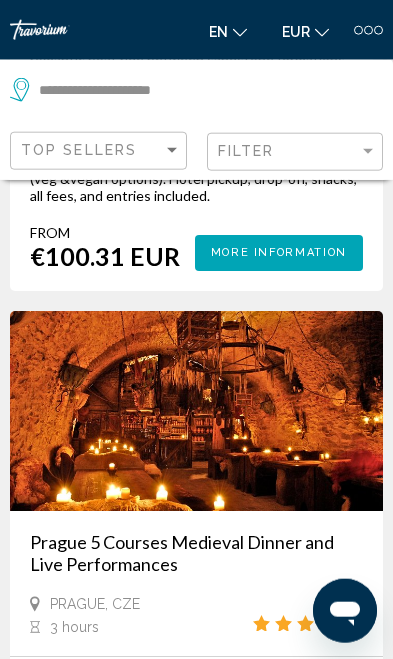 scroll, scrollTop: 2223, scrollLeft: 0, axis: vertical 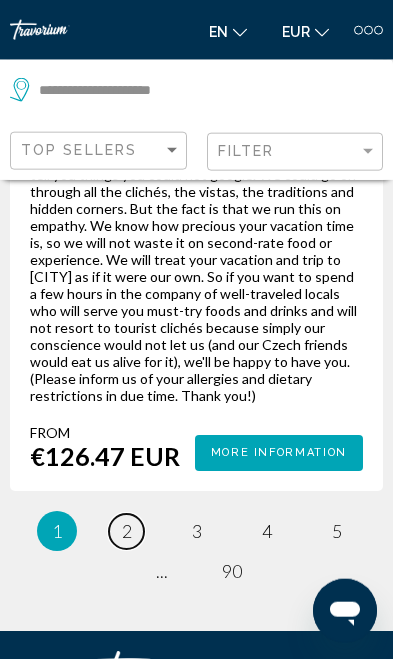 click on "page 2" at bounding box center [126, 531] 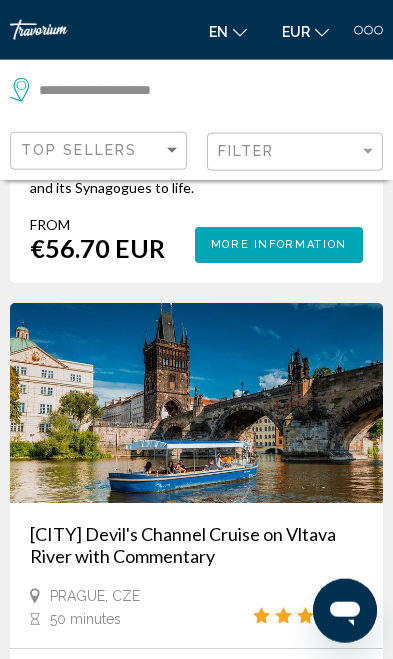 scroll, scrollTop: 6118, scrollLeft: 0, axis: vertical 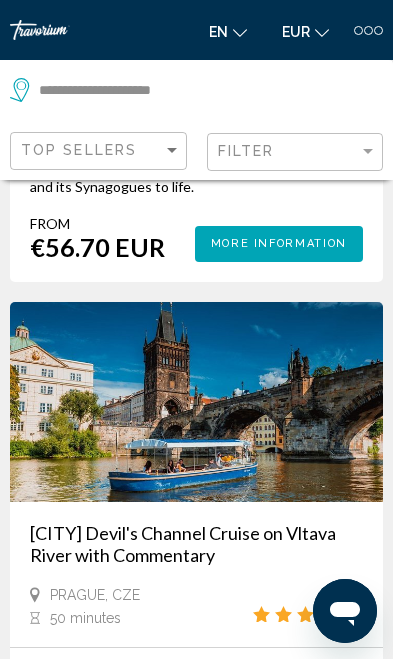 click at bounding box center (196, 402) 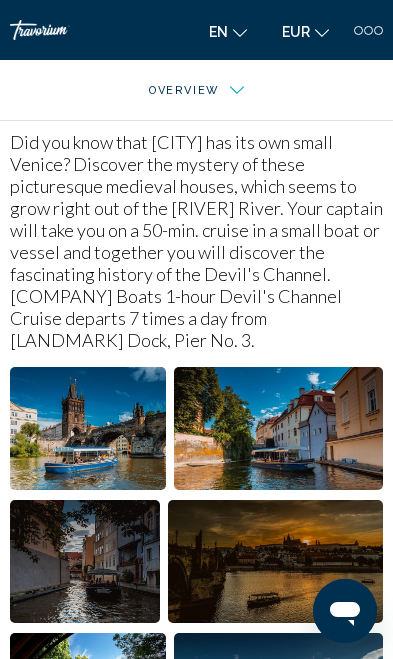 scroll, scrollTop: 493, scrollLeft: 0, axis: vertical 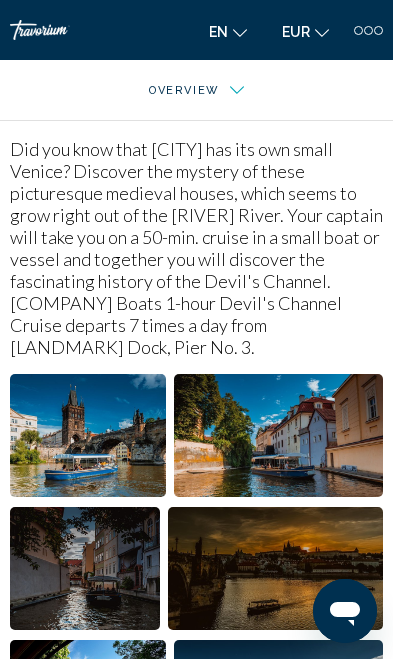 click at bounding box center (88, 435) 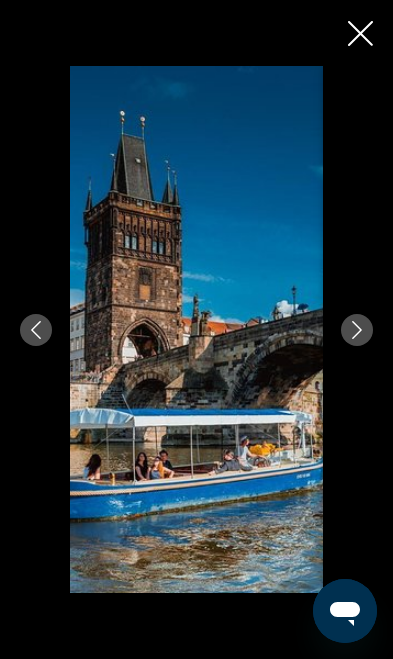 click at bounding box center [196, 329] 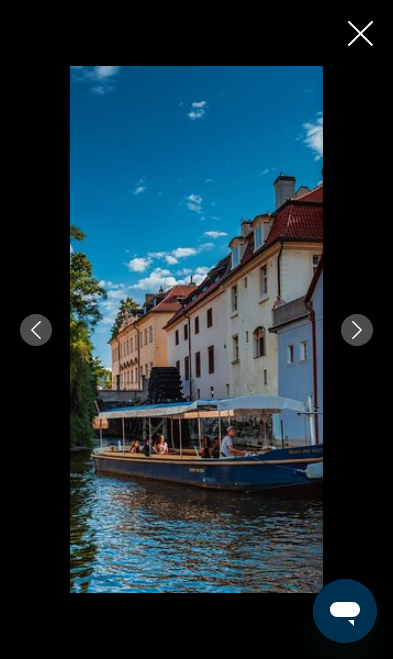 scroll, scrollTop: 492, scrollLeft: 0, axis: vertical 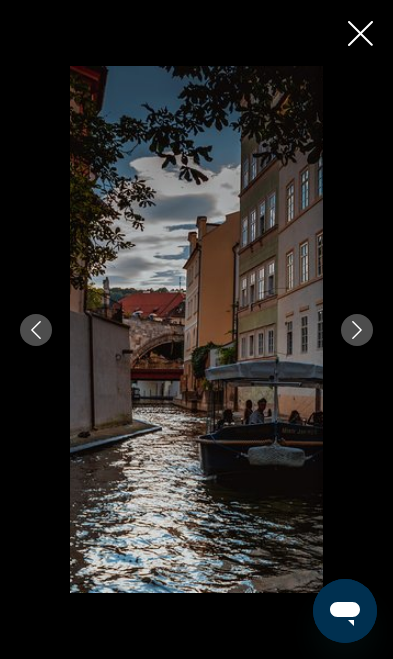 click at bounding box center (357, 330) 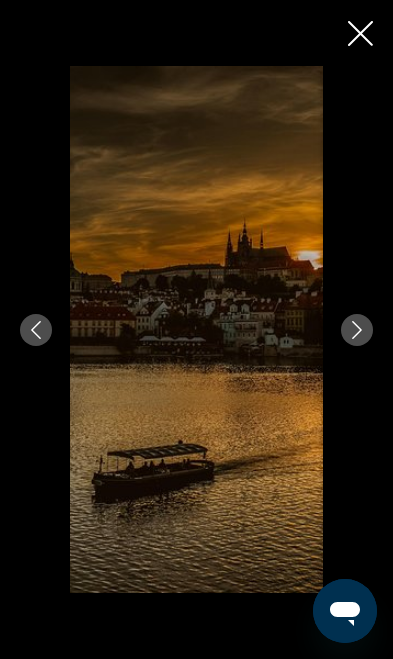 click at bounding box center [357, 330] 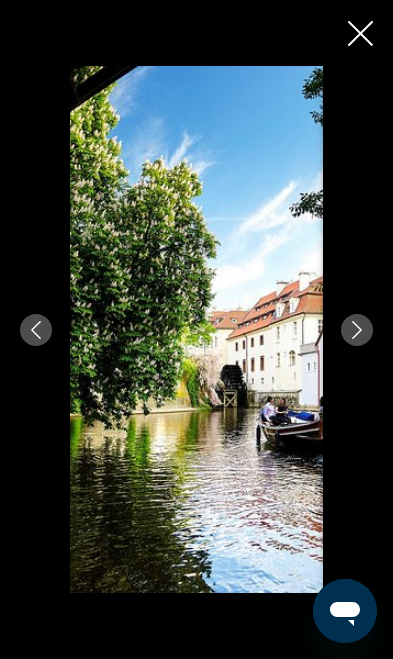 click at bounding box center [357, 330] 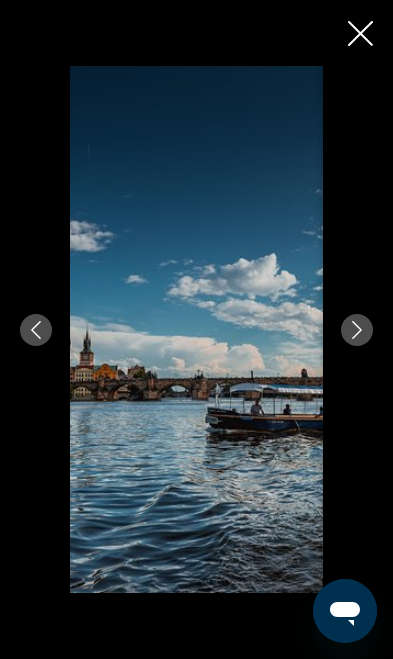 click at bounding box center (357, 330) 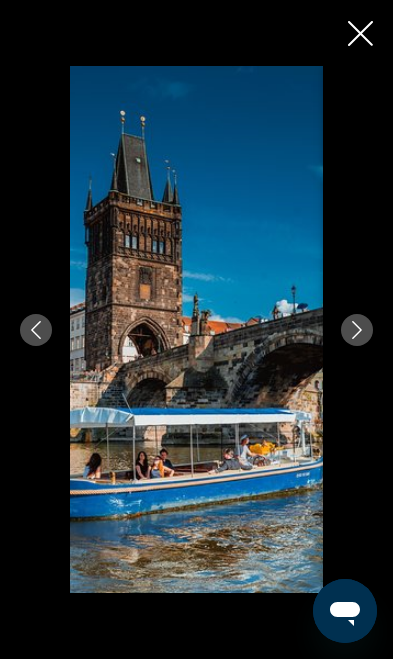 click at bounding box center (357, 330) 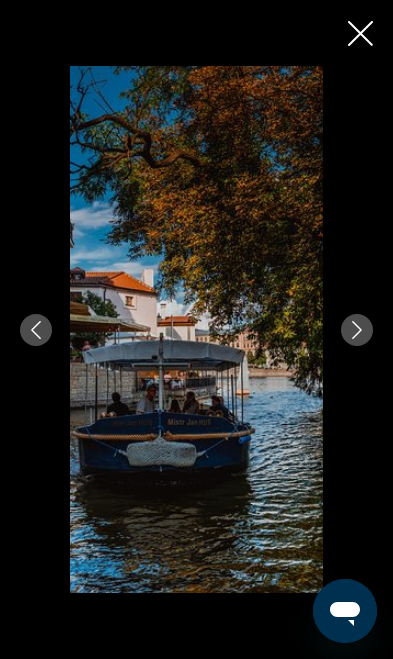 click at bounding box center (360, 33) 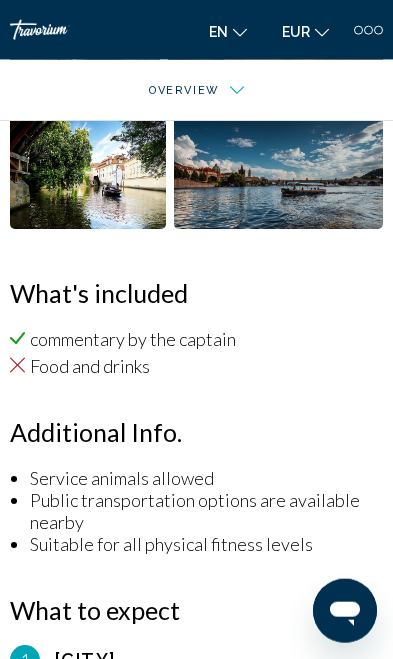 scroll, scrollTop: 1028, scrollLeft: 0, axis: vertical 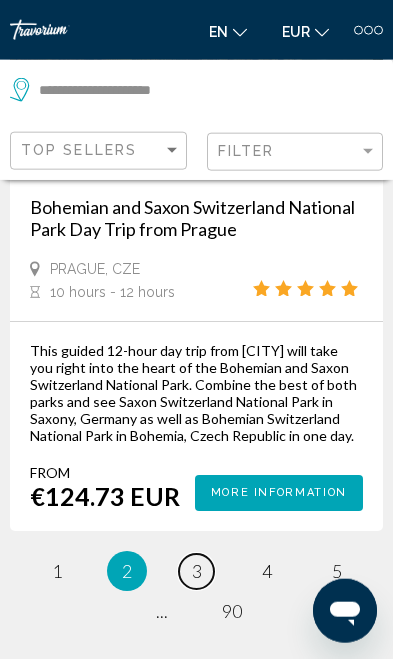 click on "page  [NUMBER]" at bounding box center (56, 571) 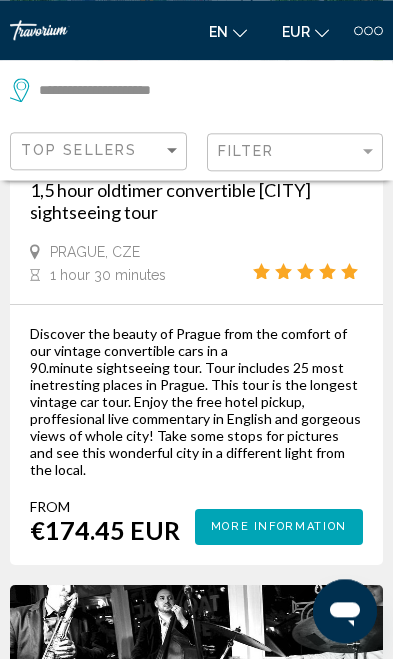 scroll, scrollTop: 0, scrollLeft: 0, axis: both 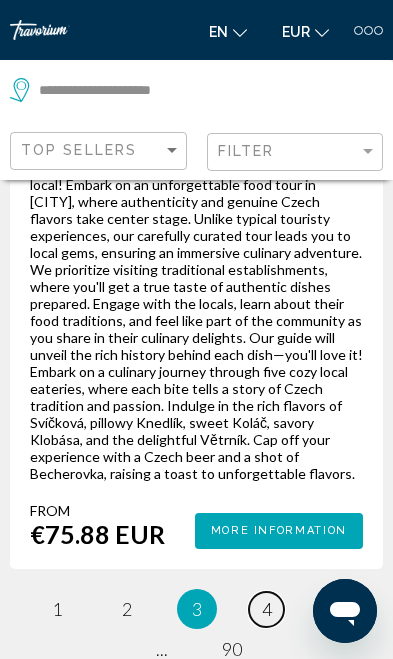 click on "page  4" at bounding box center [56, 609] 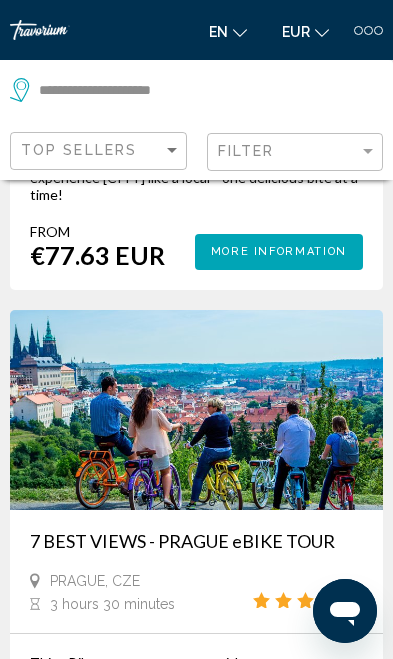 scroll, scrollTop: 1325, scrollLeft: 0, axis: vertical 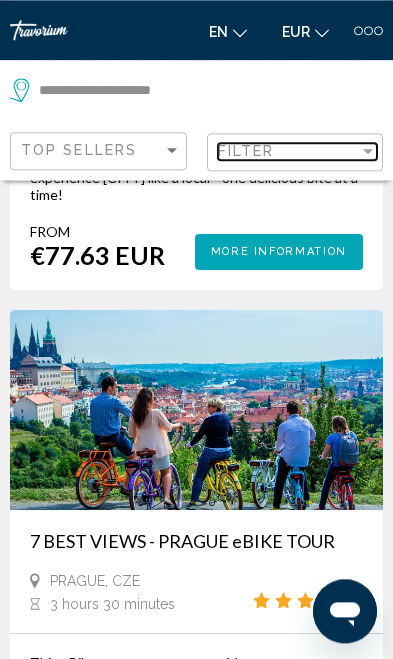 click on "Filter" at bounding box center (289, 151) 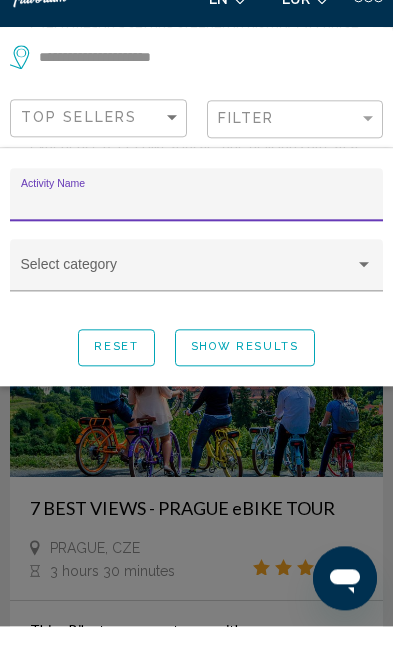 click on "Activity Name" at bounding box center [197, 234] 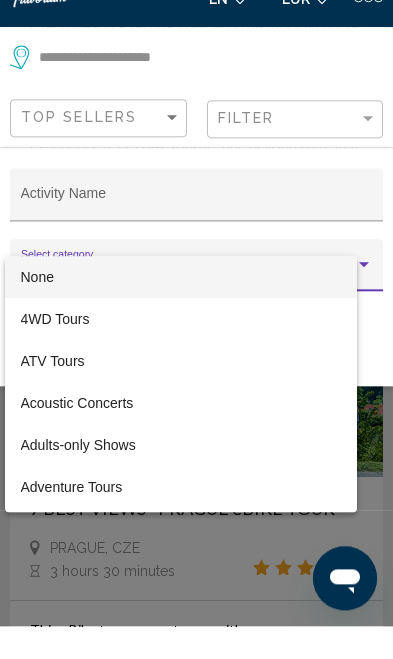 scroll, scrollTop: 1358, scrollLeft: 0, axis: vertical 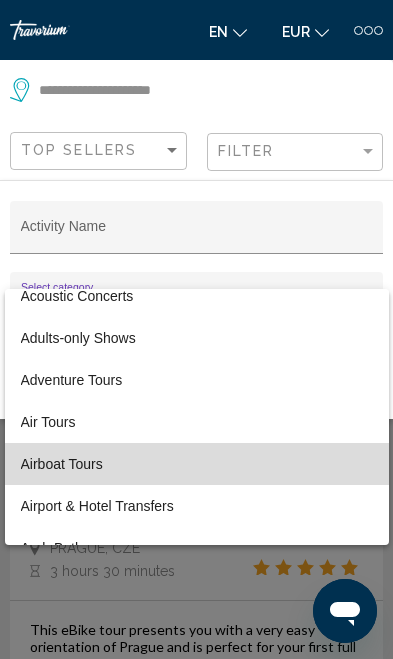 click on "Airboat Tours" at bounding box center [197, 464] 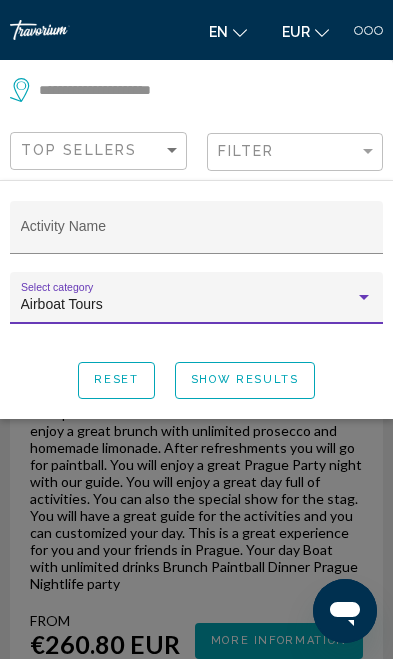 click on "Show Results" at bounding box center (245, 380) 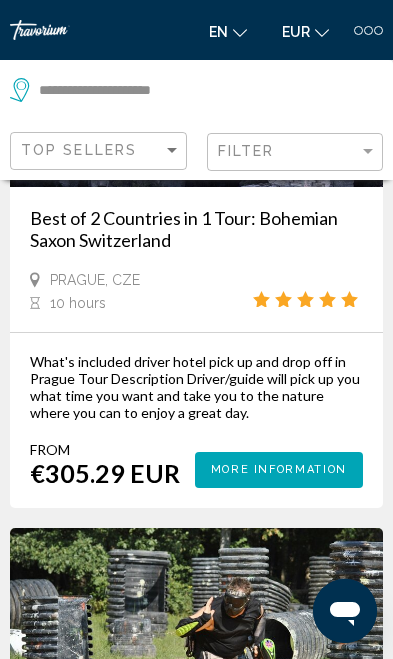 scroll, scrollTop: 807, scrollLeft: 0, axis: vertical 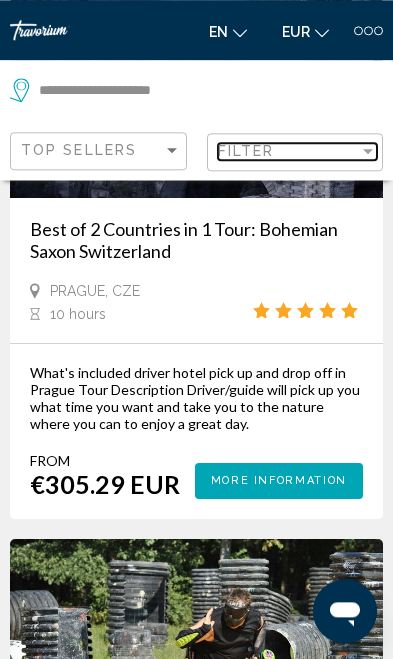 click on "Filter" at bounding box center (289, 151) 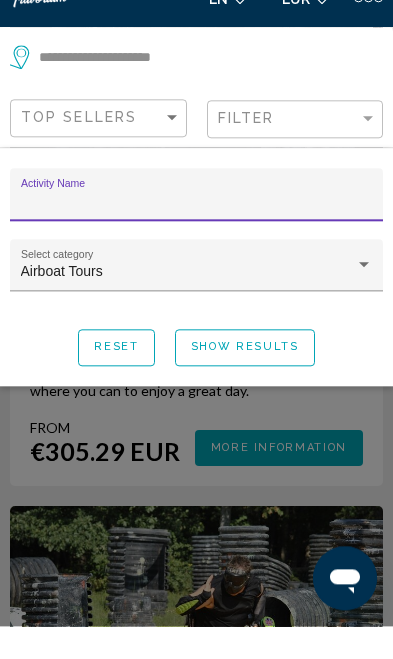 click on "Airboat Tours" at bounding box center [188, 305] 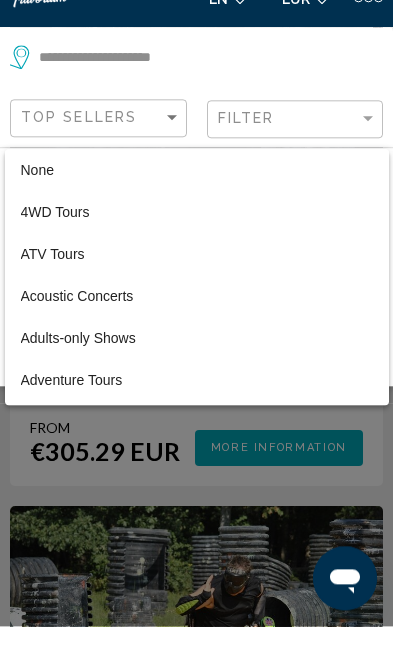scroll, scrollTop: 840, scrollLeft: 0, axis: vertical 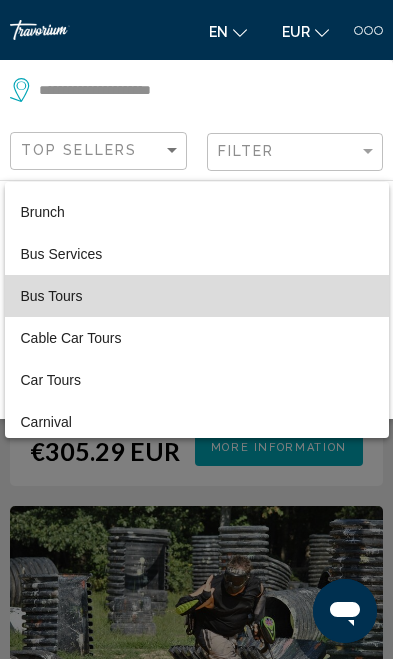click on "Bus Tours" at bounding box center (197, 296) 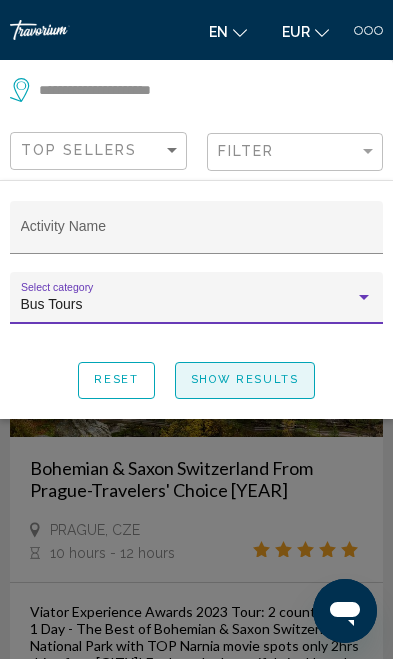 click on "Show Results" at bounding box center [245, 380] 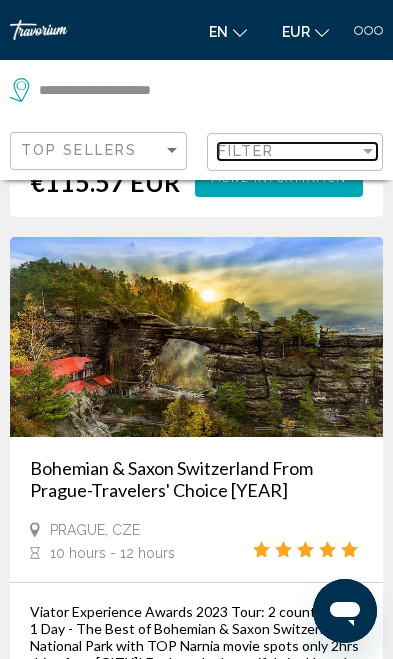 click on "Filter" at bounding box center (289, 151) 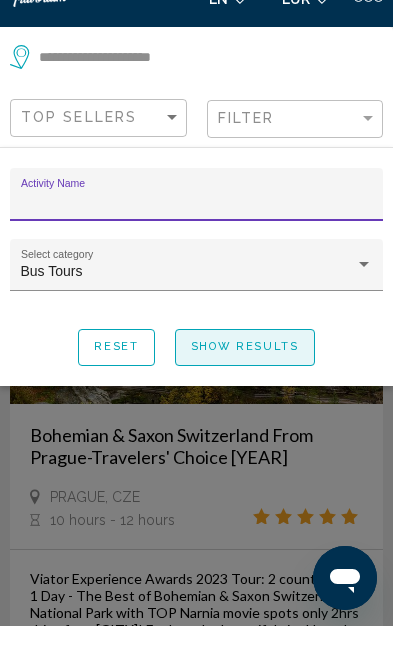 click on "Show Results" at bounding box center [245, 379] 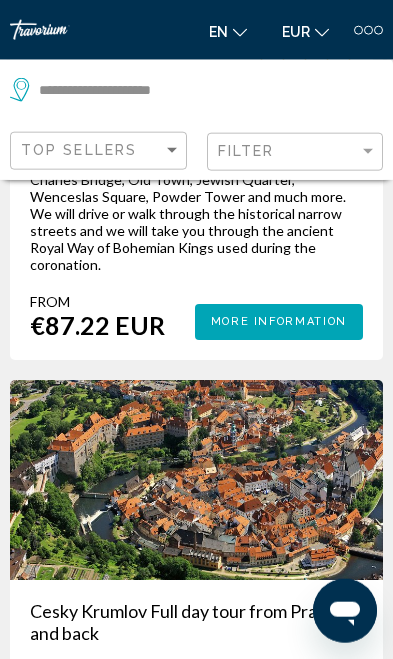 scroll, scrollTop: 2032, scrollLeft: 0, axis: vertical 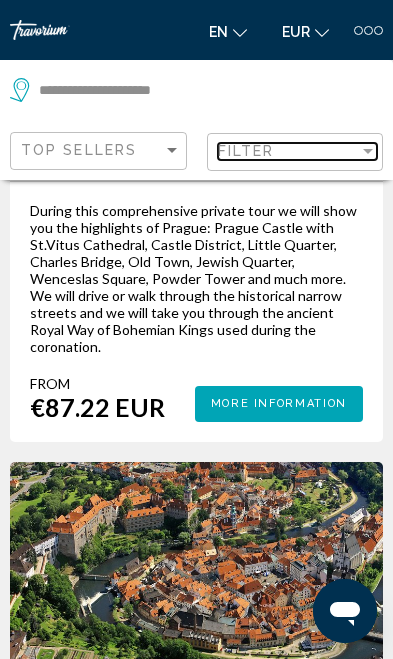click on "Filter" at bounding box center [289, 151] 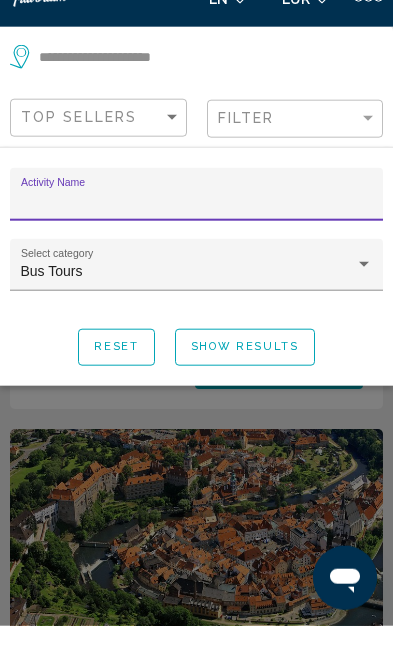 click on "Bus Tours" at bounding box center (188, 305) 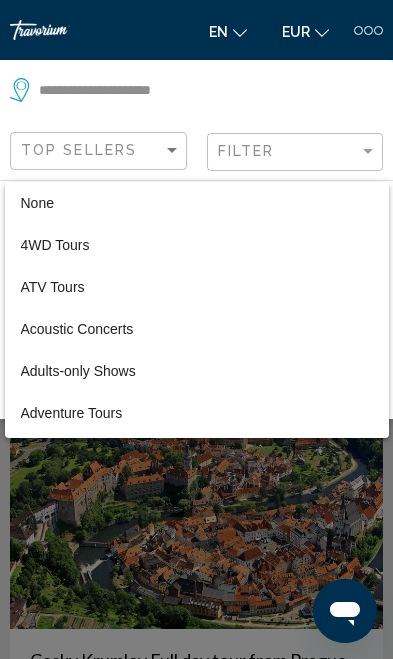 scroll, scrollTop: 943, scrollLeft: 0, axis: vertical 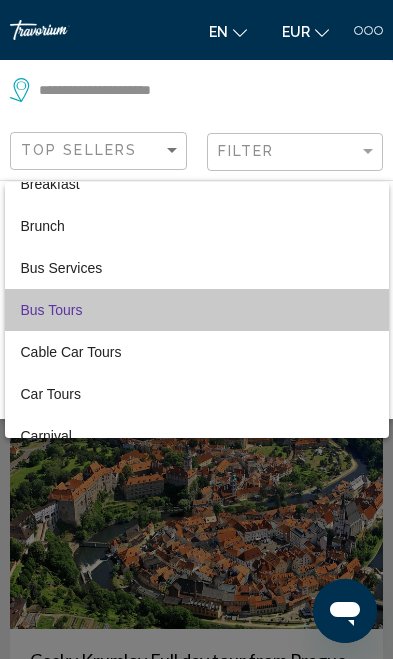 click on "Bus Tours" at bounding box center (197, 310) 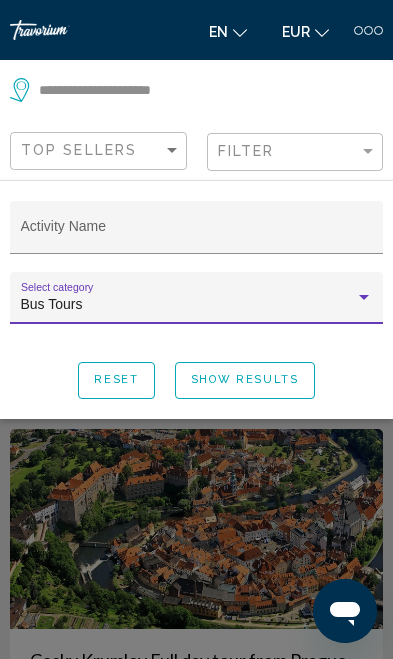 click on "Activity Name" at bounding box center (197, 234) 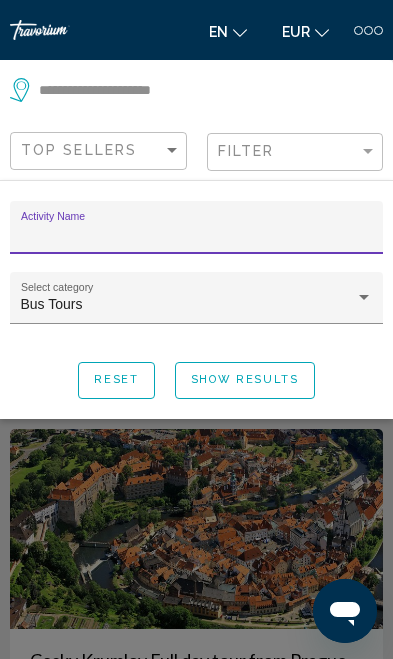 scroll, scrollTop: 2065, scrollLeft: 0, axis: vertical 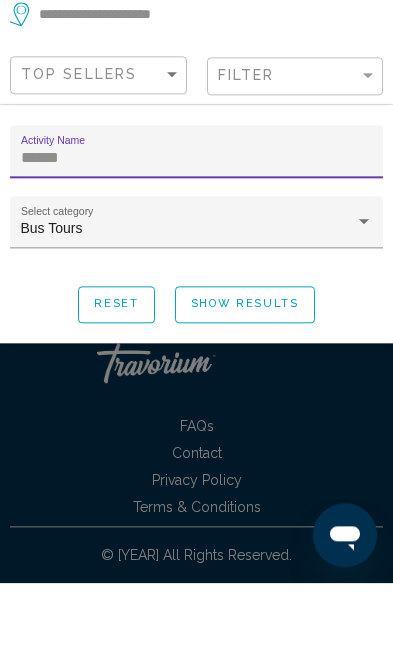 type on "*****" 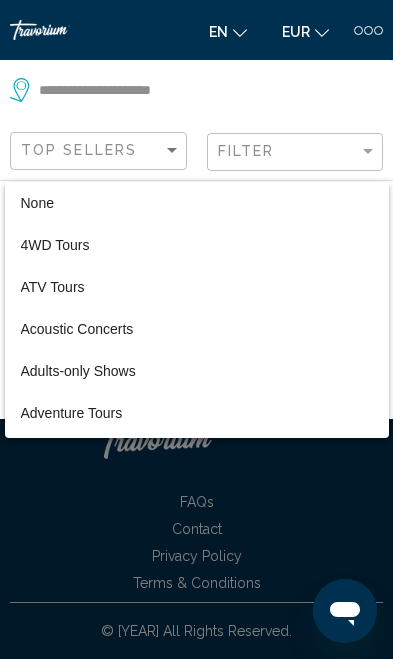 scroll, scrollTop: 0, scrollLeft: 0, axis: both 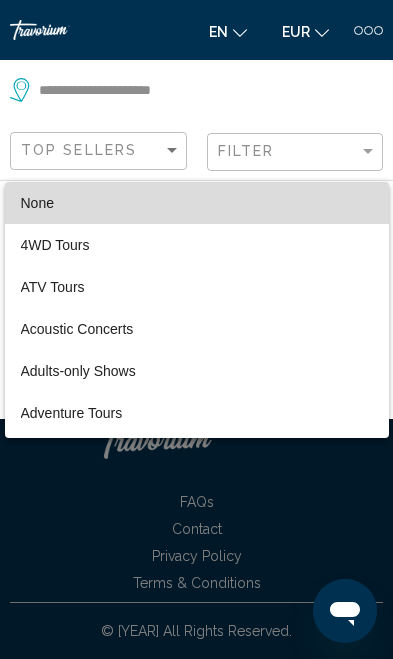 click on "None" at bounding box center (197, 203) 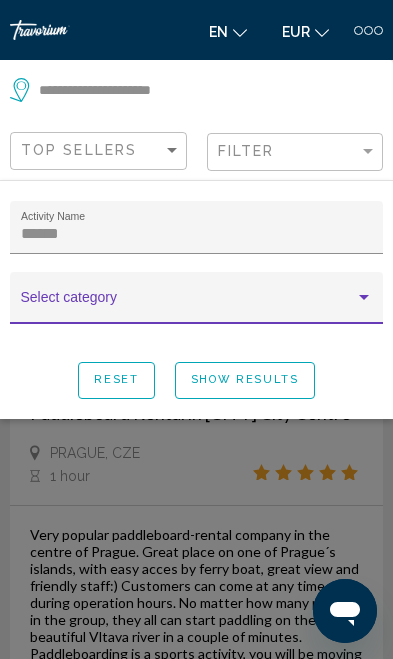 click on "Show Results" at bounding box center [245, 380] 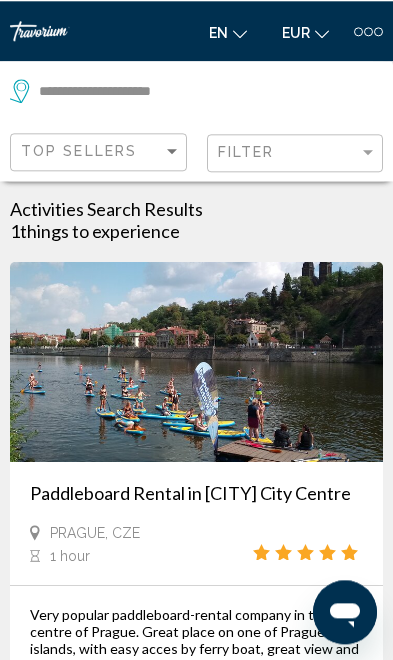 scroll, scrollTop: 0, scrollLeft: 0, axis: both 